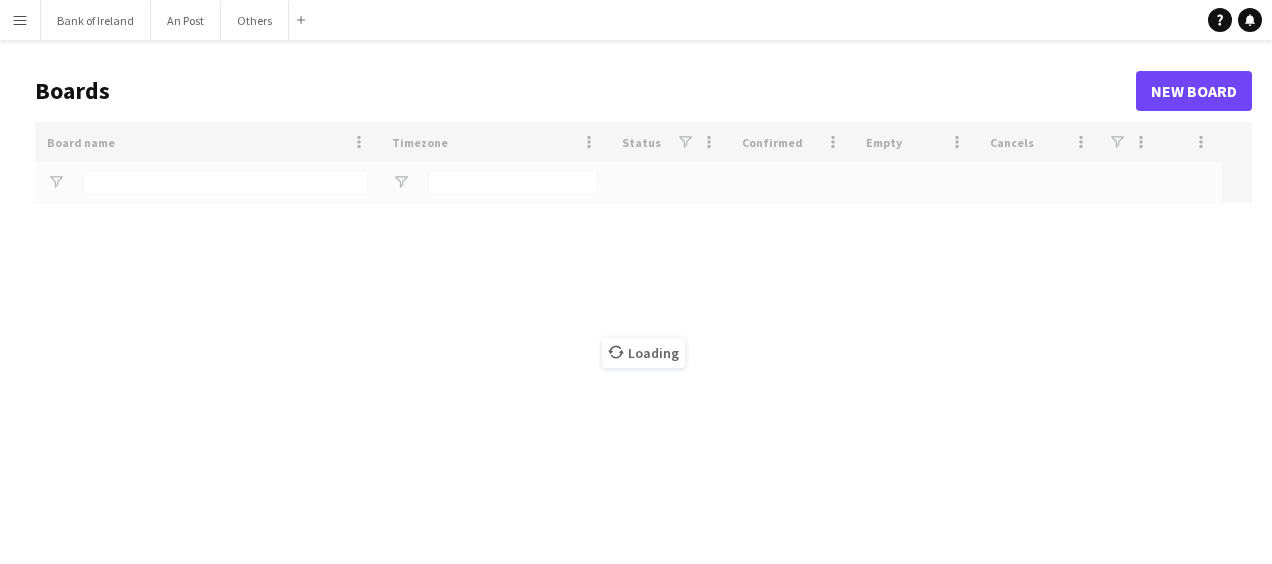 scroll, scrollTop: 0, scrollLeft: 0, axis: both 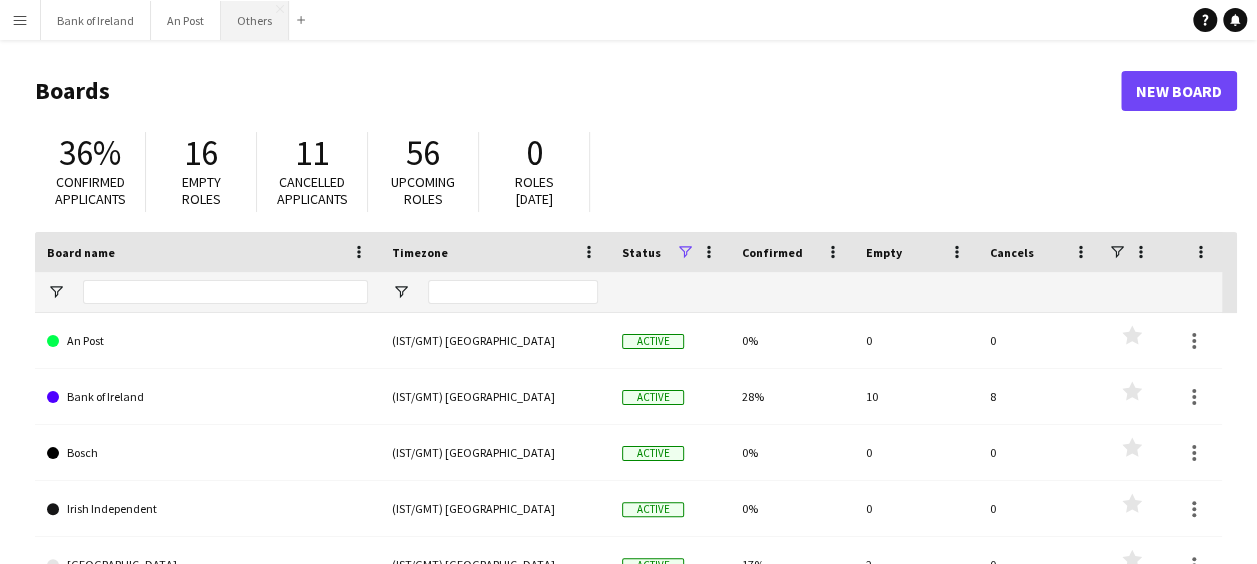 click on "Others
Close" at bounding box center [255, 20] 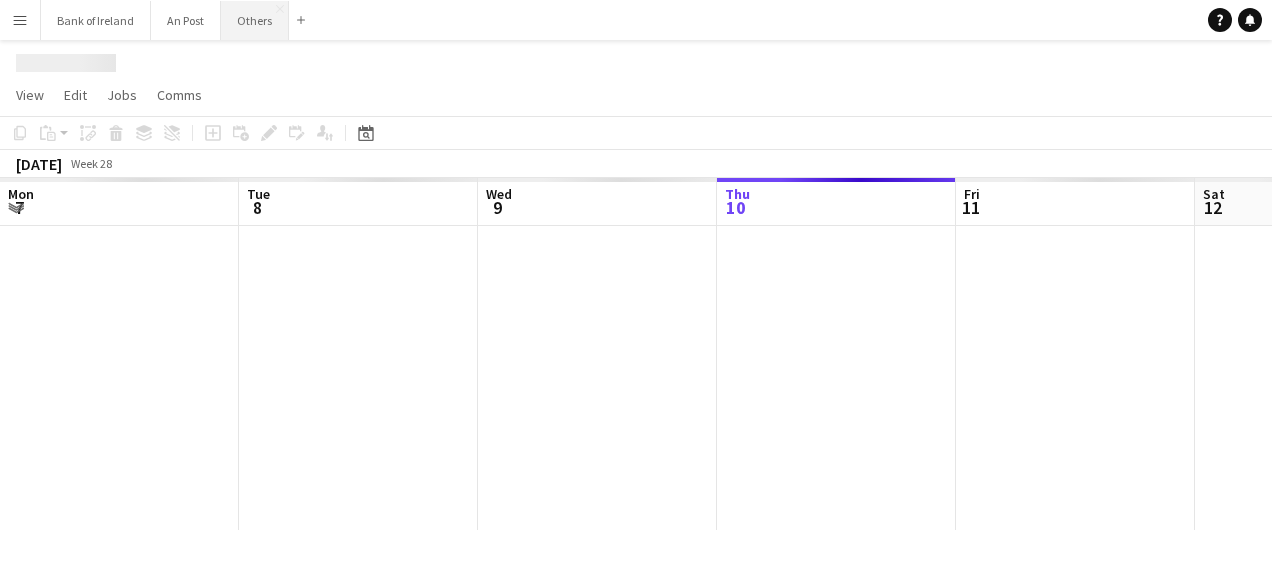 scroll, scrollTop: 0, scrollLeft: 0, axis: both 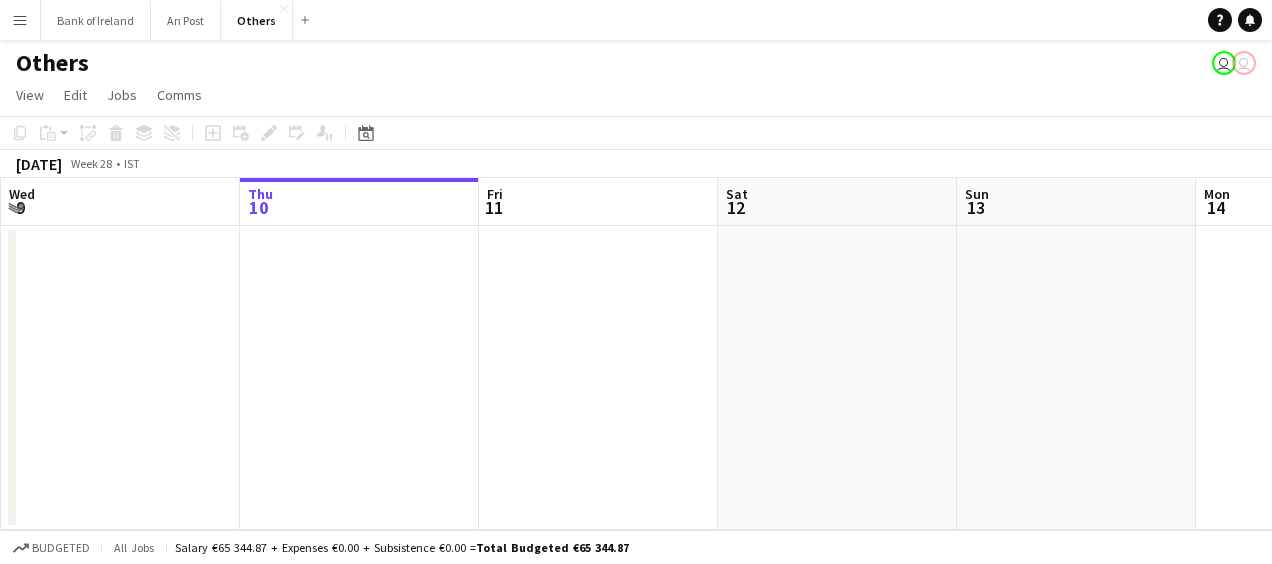 drag, startPoint x: 254, startPoint y: 17, endPoint x: 785, endPoint y: 98, distance: 537.14246 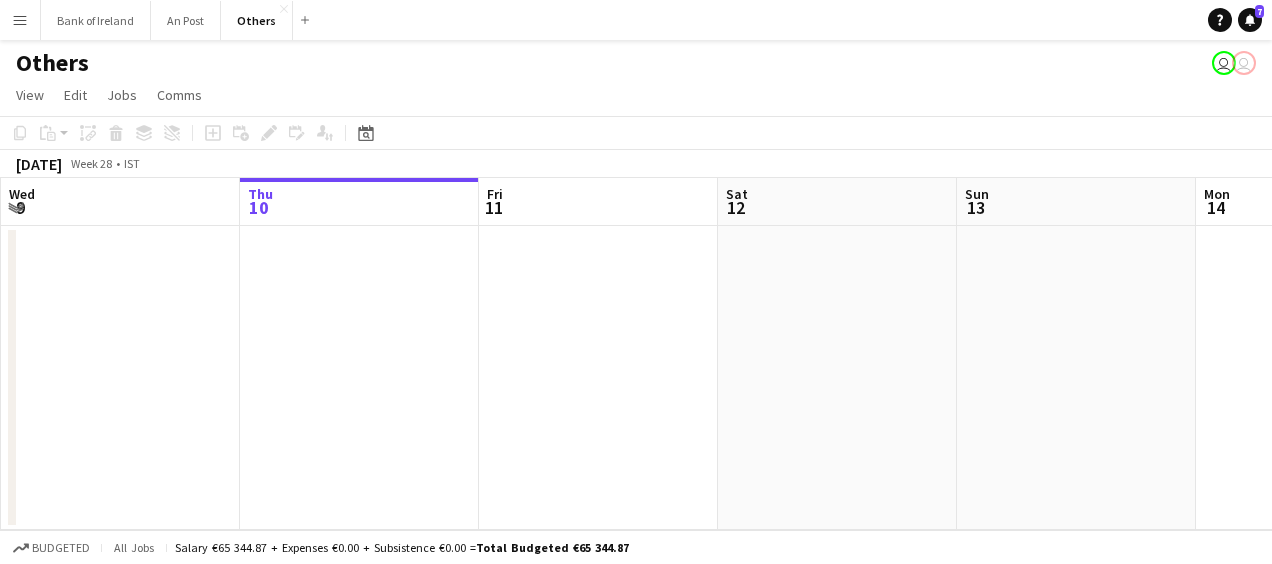 scroll, scrollTop: 0, scrollLeft: 659, axis: horizontal 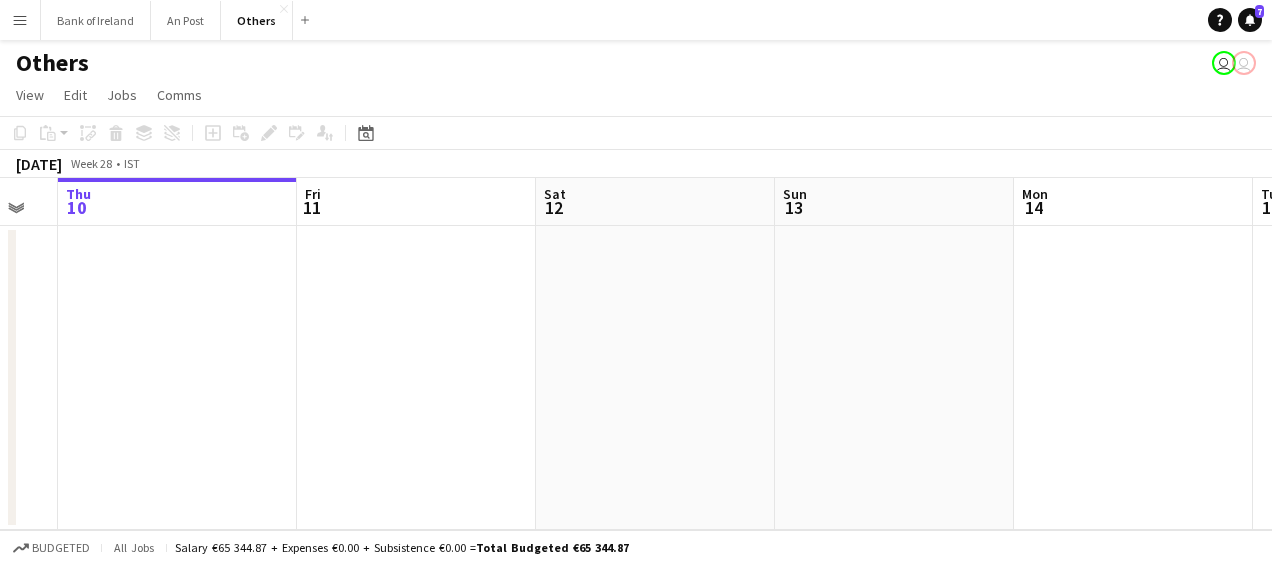 drag, startPoint x: 1158, startPoint y: 197, endPoint x: 520, endPoint y: 137, distance: 640.8151 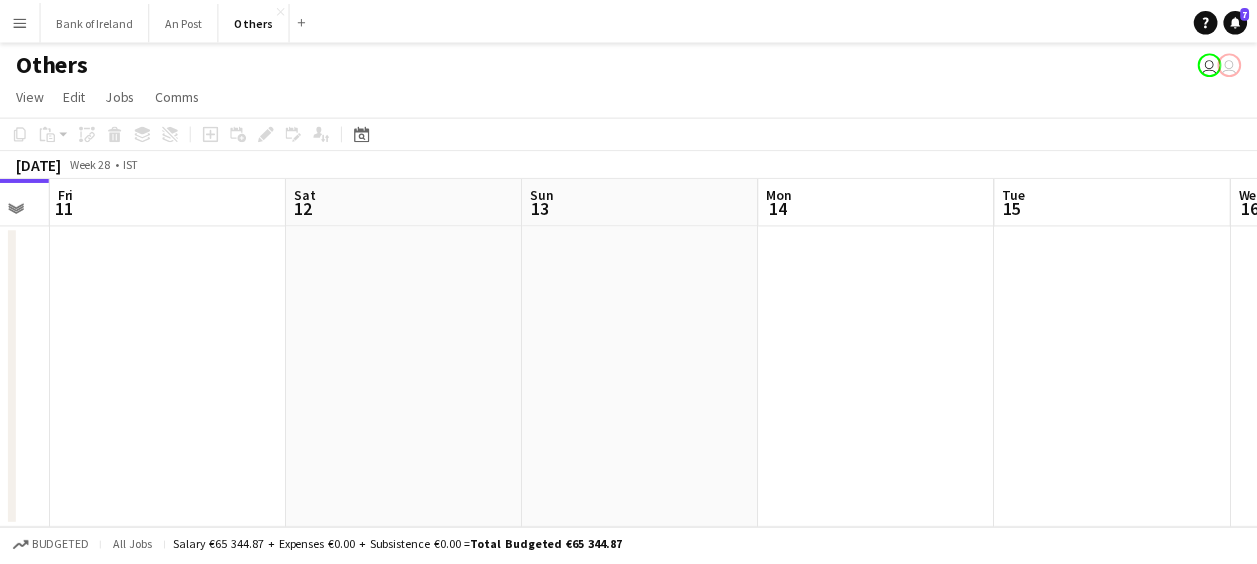 scroll, scrollTop: 0, scrollLeft: 744, axis: horizontal 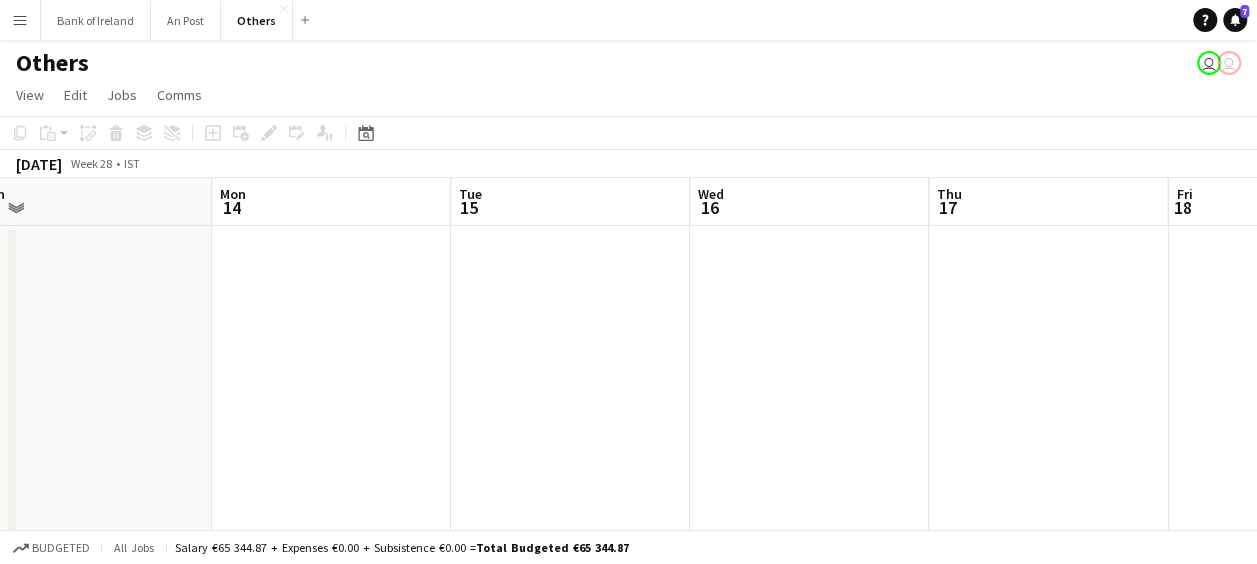 drag, startPoint x: 1095, startPoint y: 220, endPoint x: 293, endPoint y: 199, distance: 802.2749 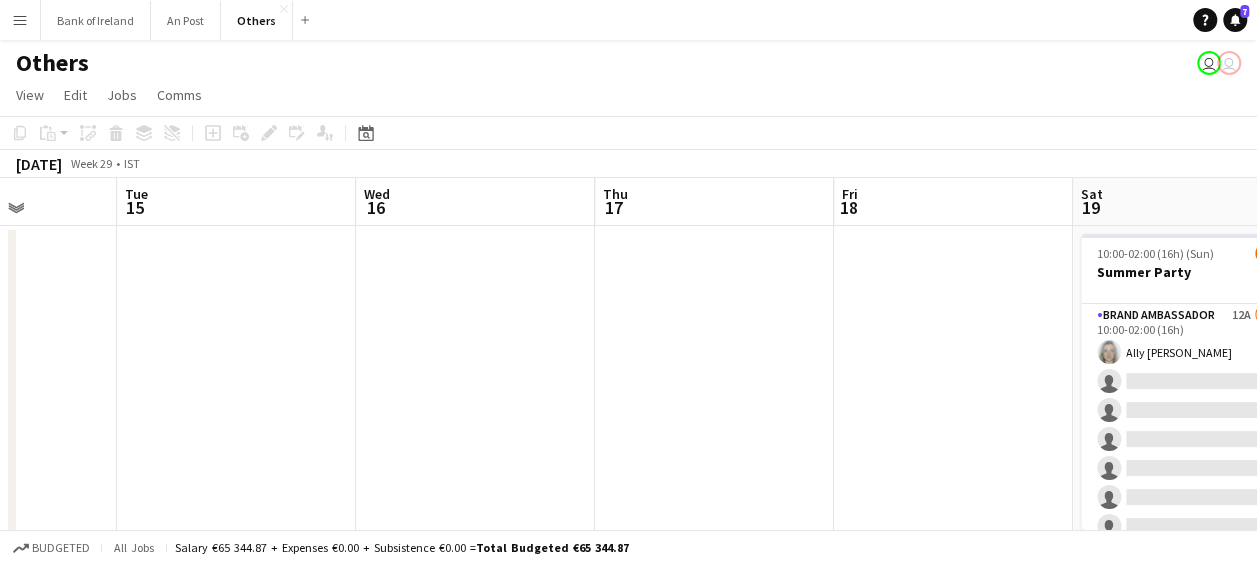 scroll, scrollTop: 0, scrollLeft: 630, axis: horizontal 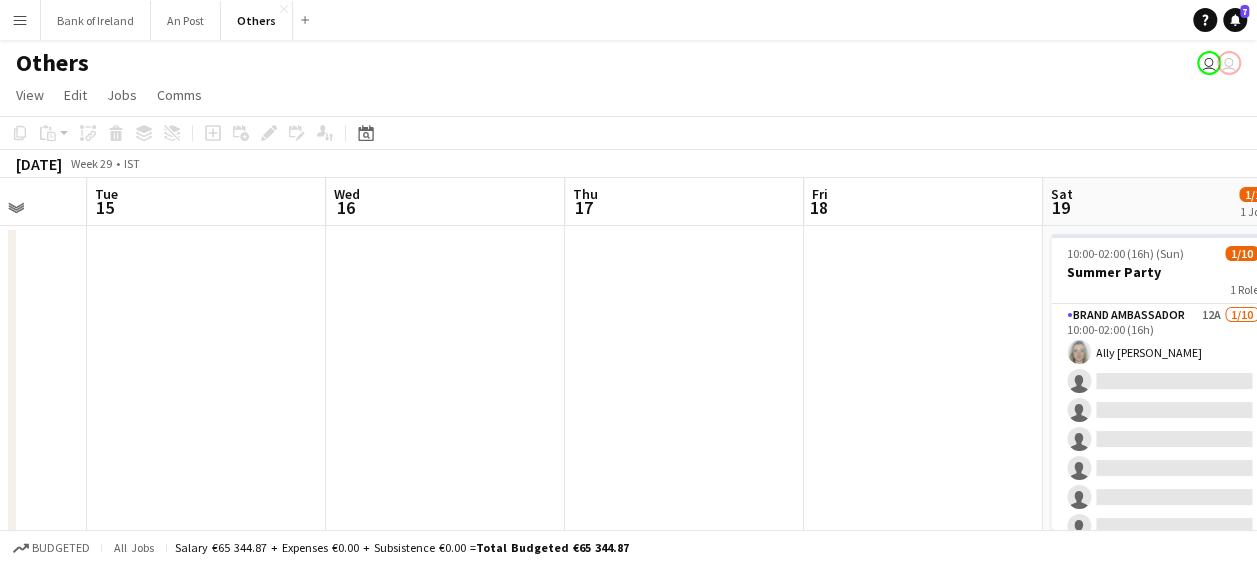 drag, startPoint x: 1032, startPoint y: 200, endPoint x: 190, endPoint y: 216, distance: 842.152 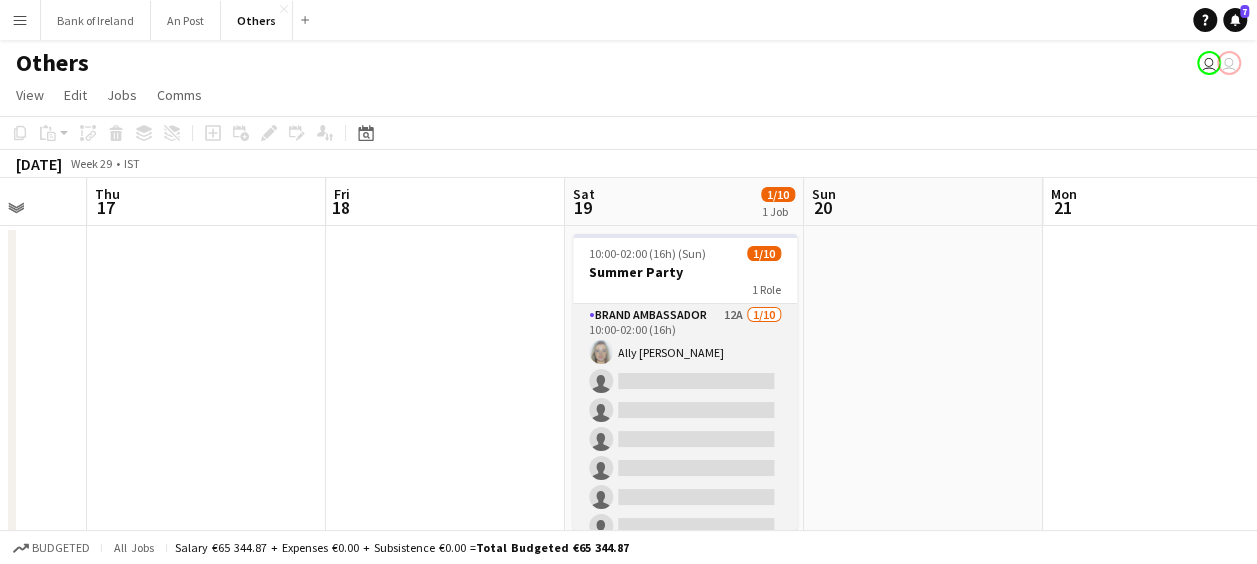 click on "Brand Ambassador   12A   [DATE]   10:00-02:00 (16h)
[PERSON_NAME]
single-neutral-actions
single-neutral-actions
single-neutral-actions
single-neutral-actions
single-neutral-actions
single-neutral-actions
single-neutral-actions
single-neutral-actions
single-neutral-actions" at bounding box center (685, 468) 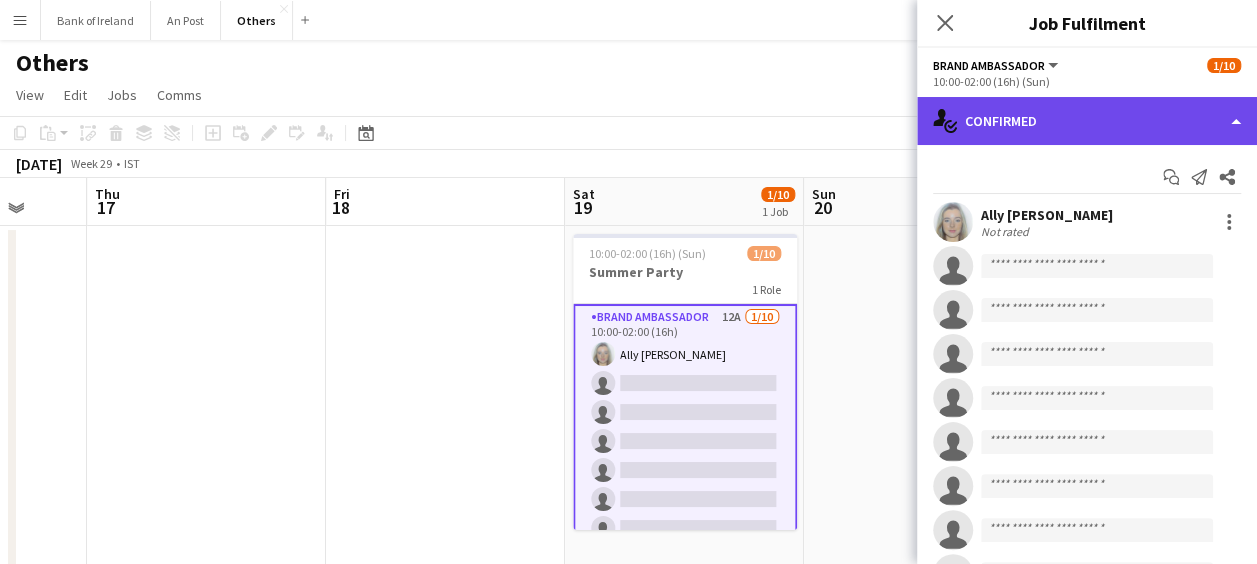 click on "single-neutral-actions-check-2
Confirmed" 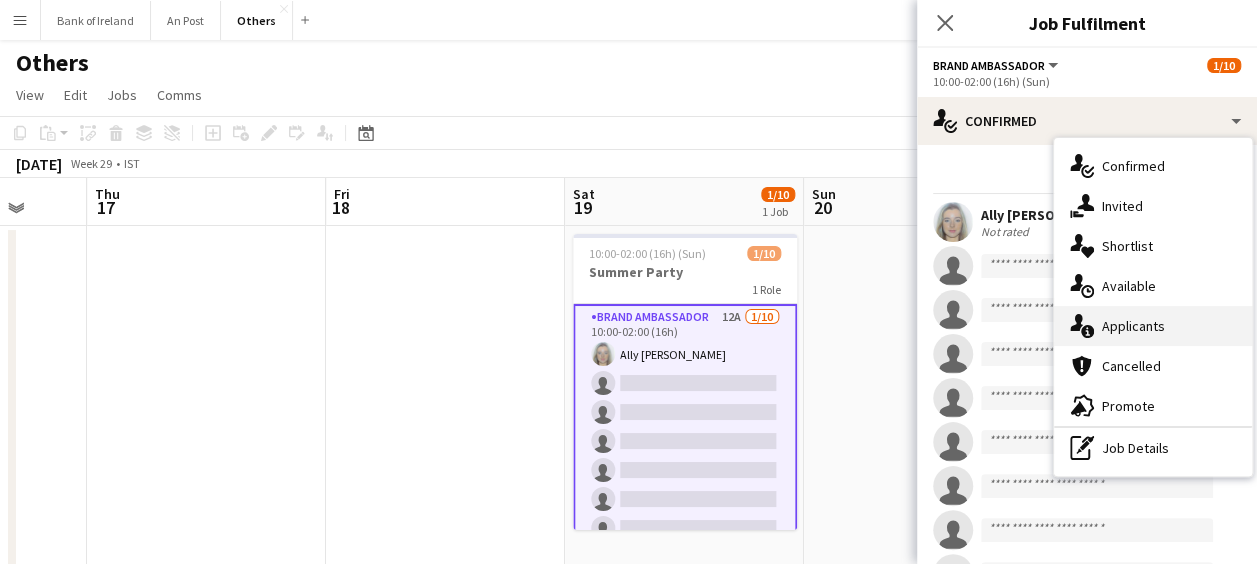 click on "single-neutral-actions-information
Applicants" at bounding box center [1153, 326] 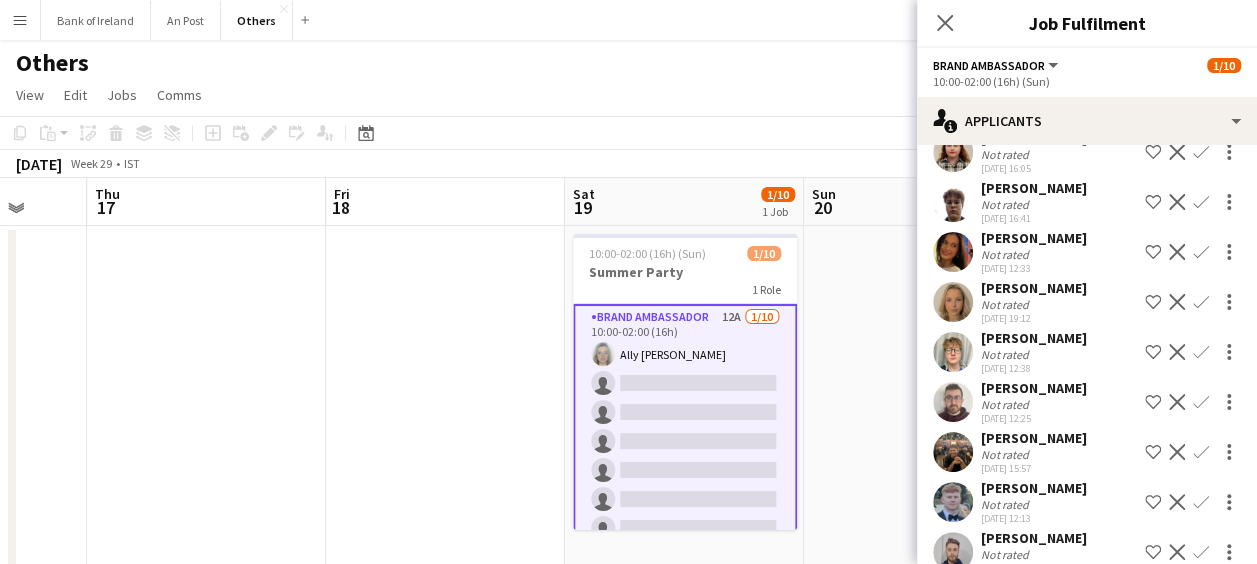 scroll, scrollTop: 292, scrollLeft: 0, axis: vertical 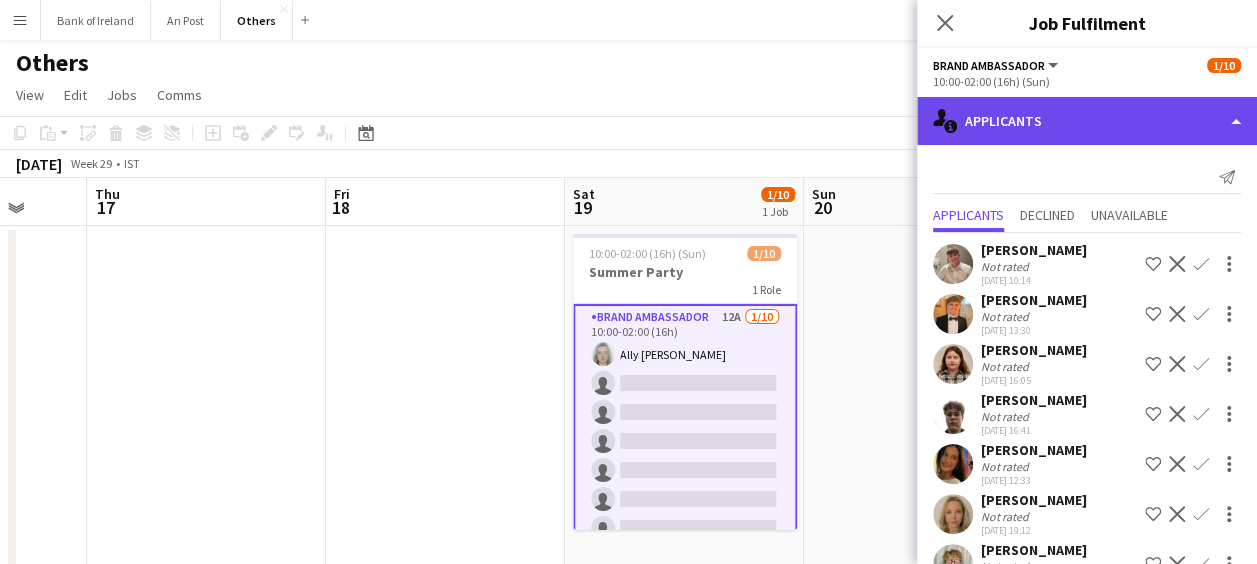 click on "single-neutral-actions-information
Applicants" 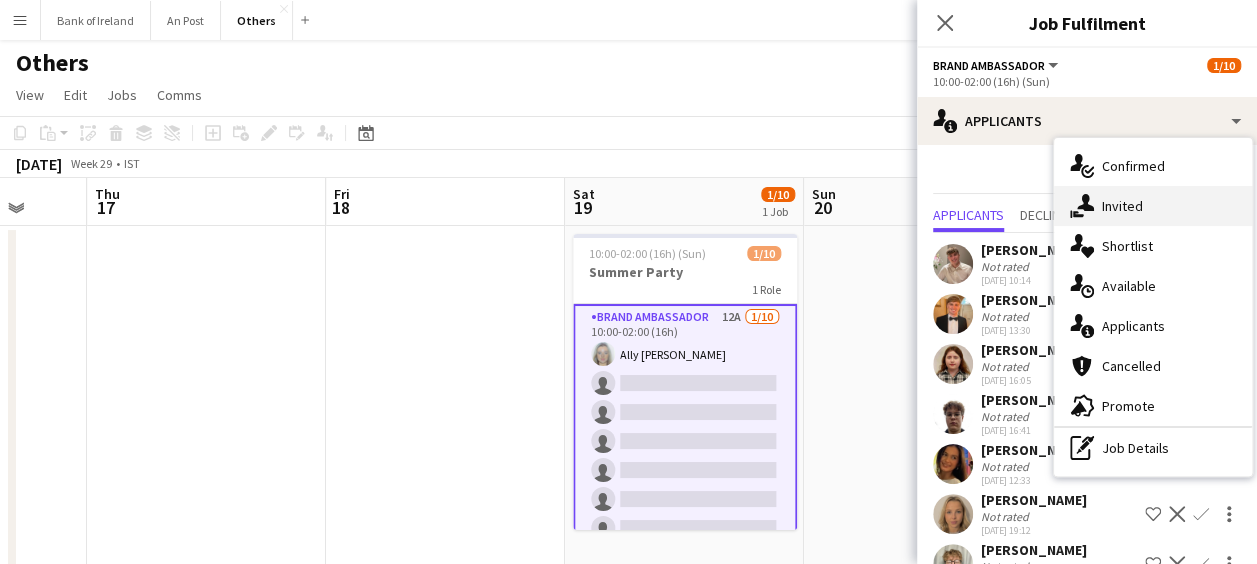 click on "single-neutral-actions-share-1
Invited" at bounding box center (1153, 206) 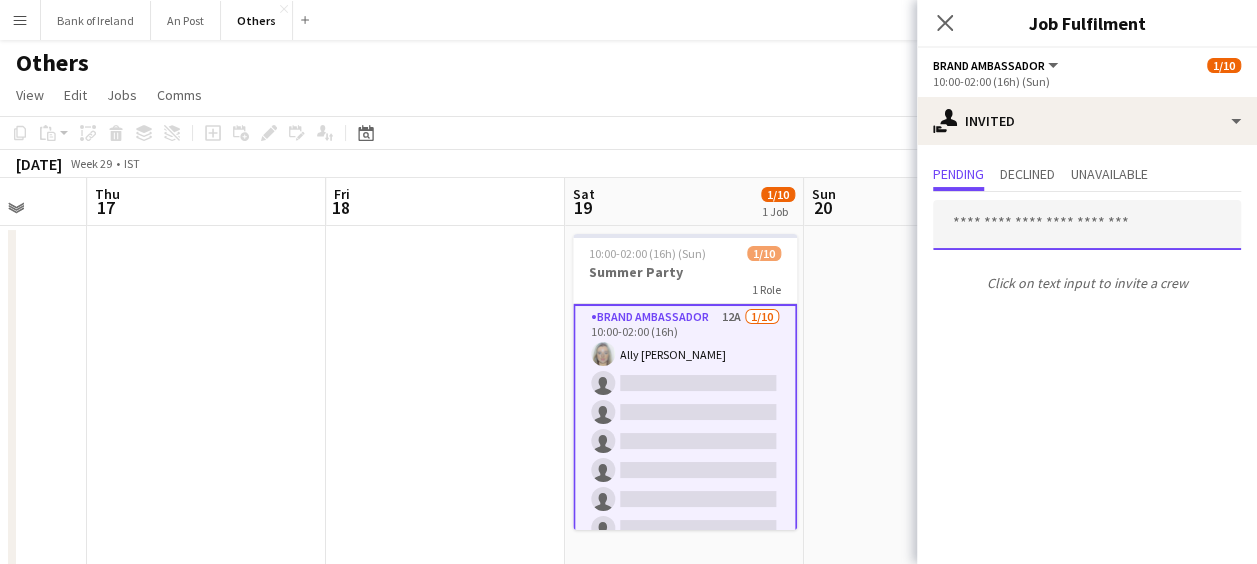 click at bounding box center [1087, 225] 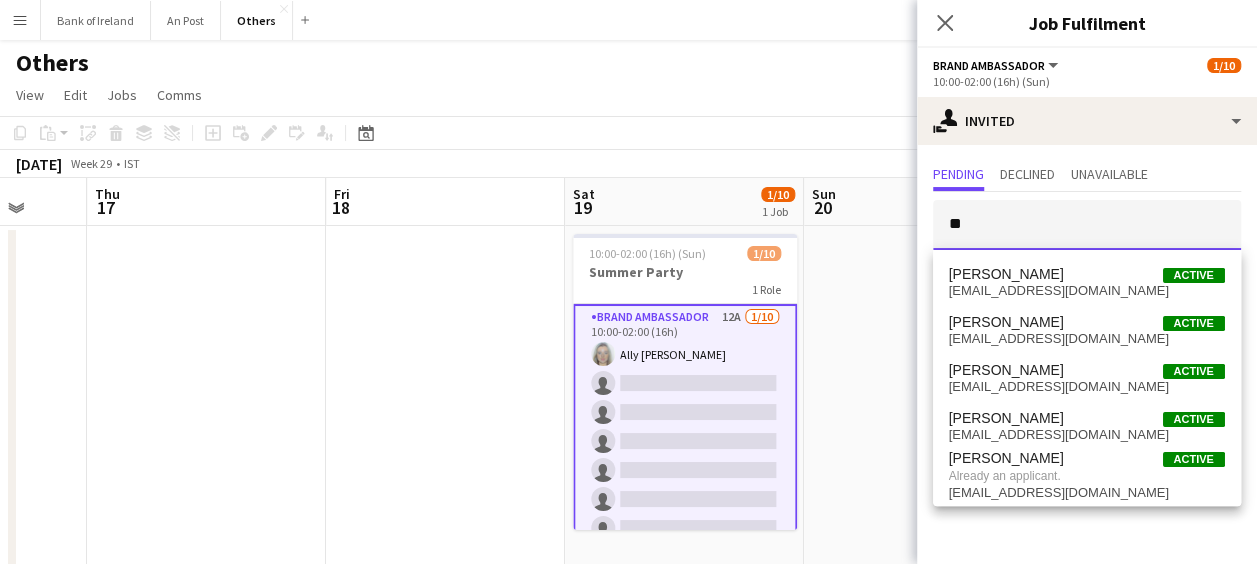 type on "*" 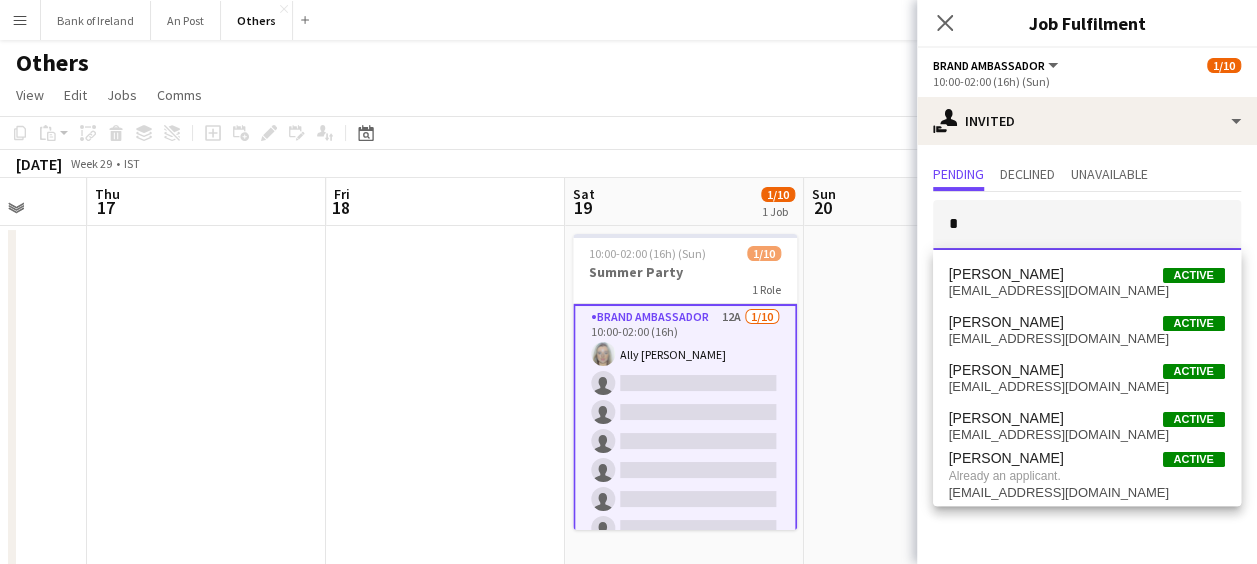 type 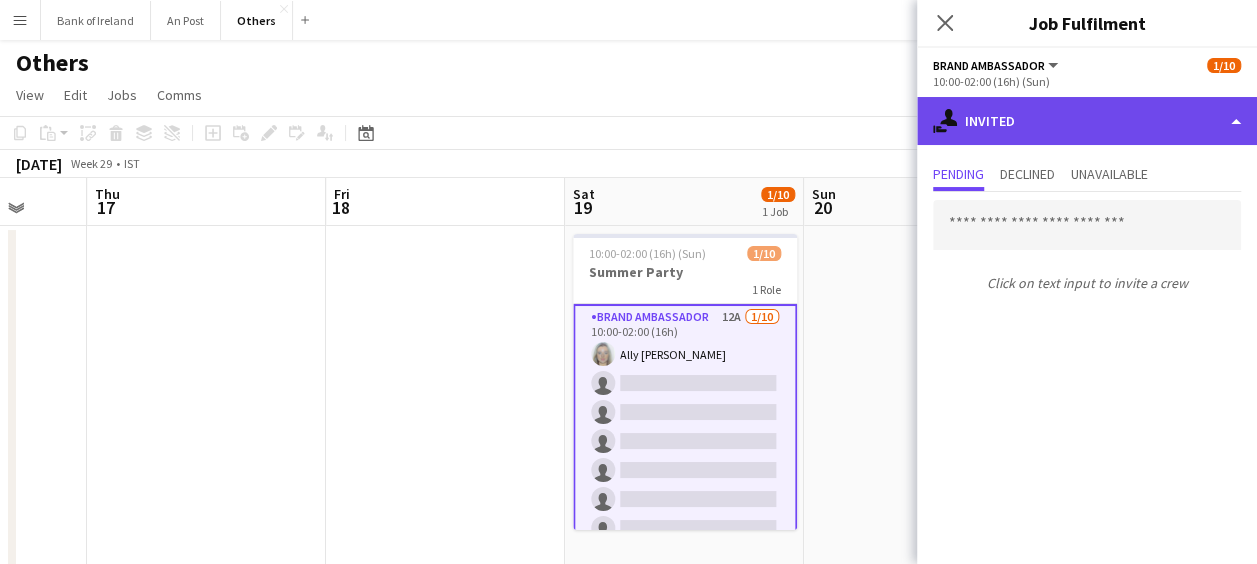 click on "single-neutral-actions-share-1
Invited" 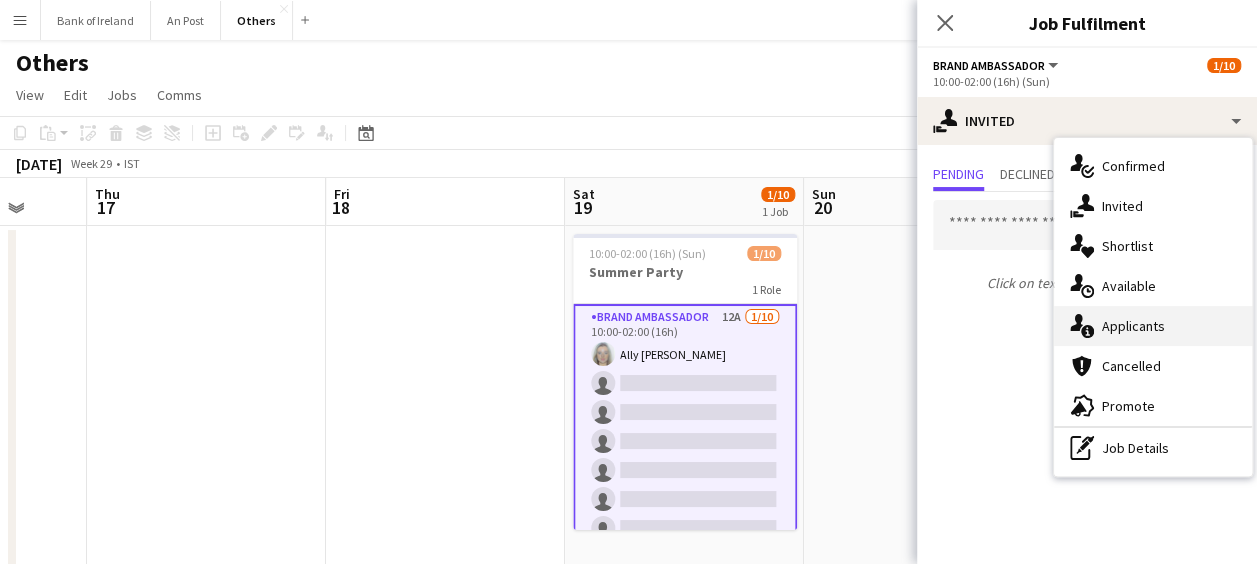 click on "single-neutral-actions-information
Applicants" at bounding box center [1153, 326] 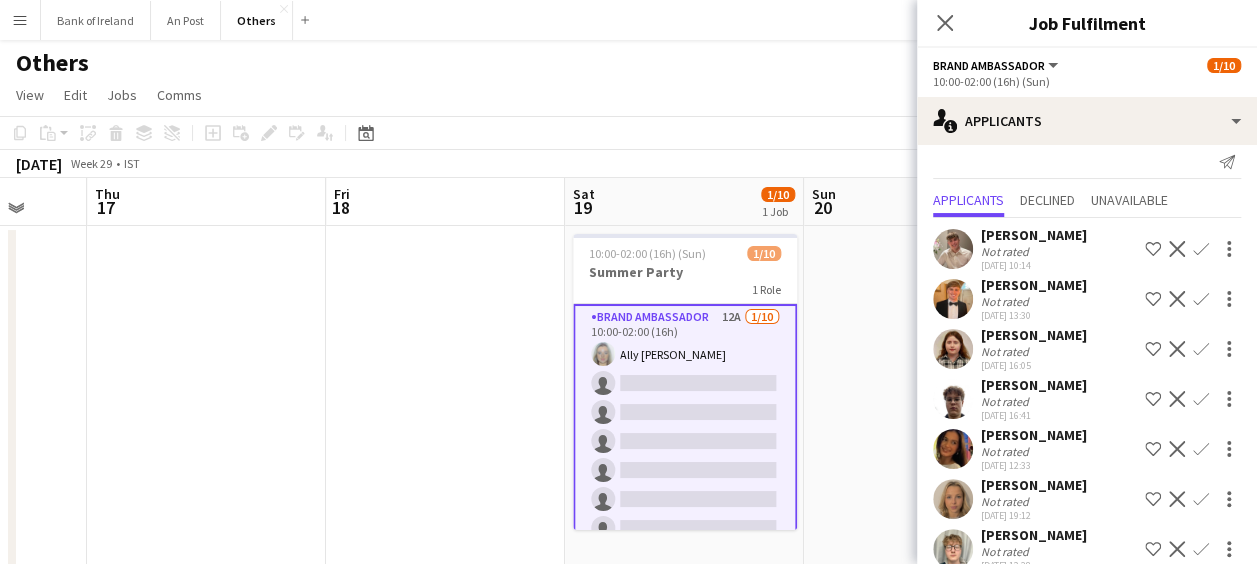 scroll, scrollTop: 0, scrollLeft: 0, axis: both 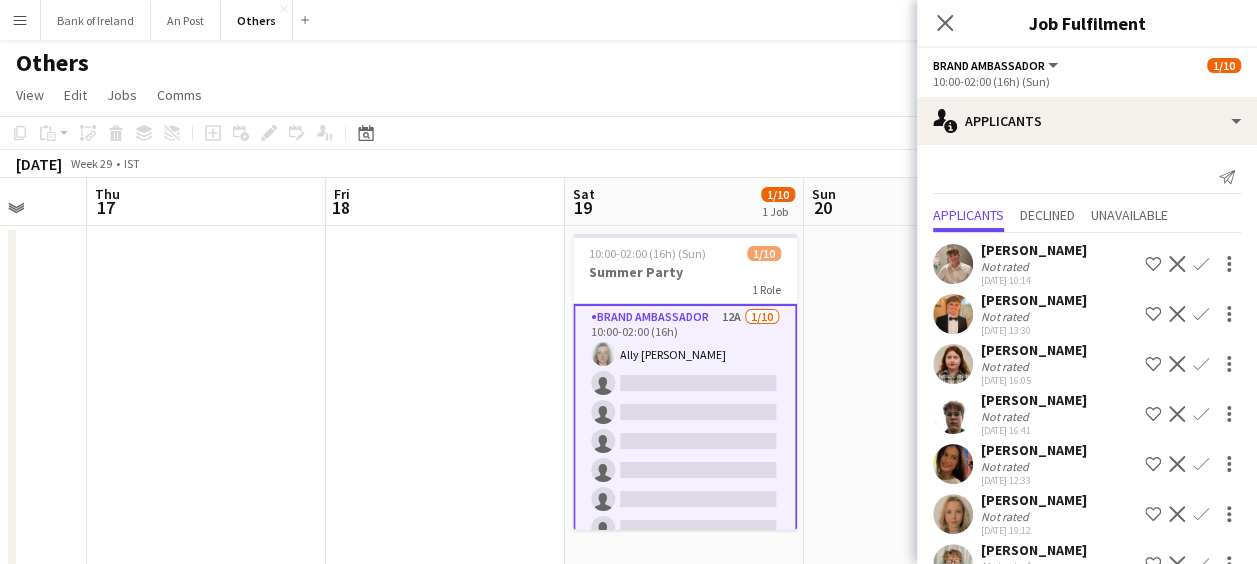 click at bounding box center (953, 314) 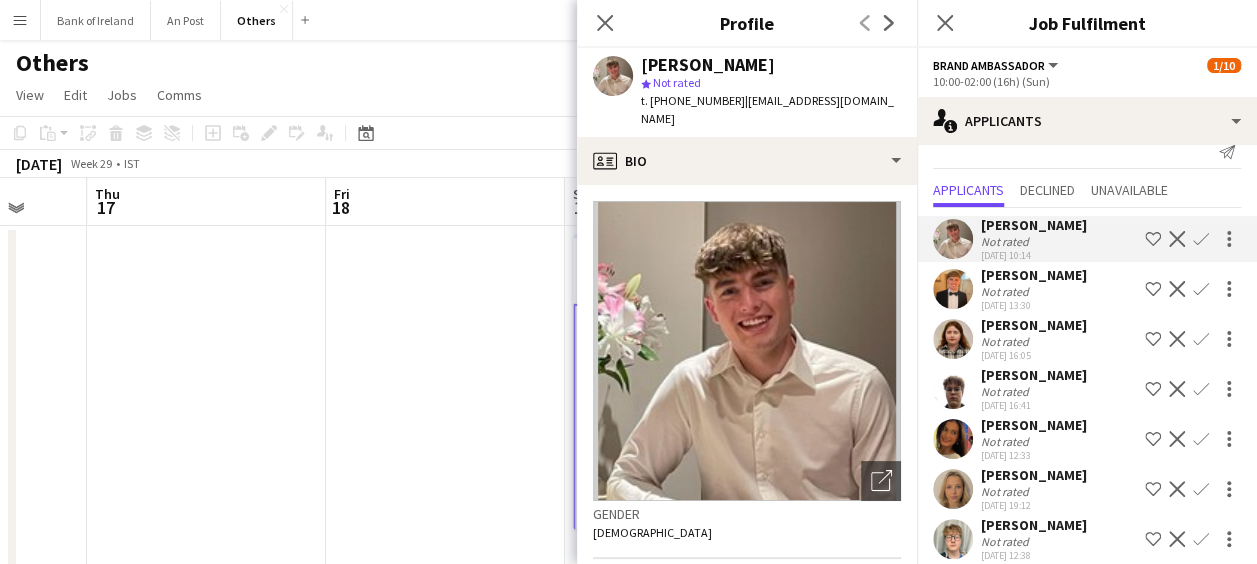 scroll, scrollTop: 0, scrollLeft: 0, axis: both 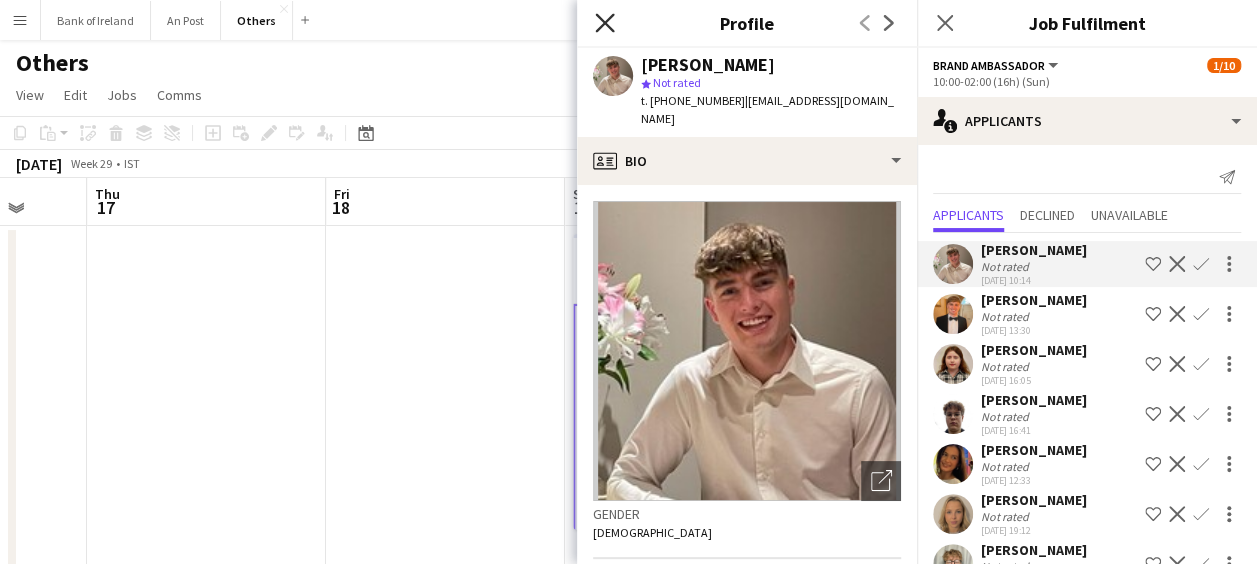 click 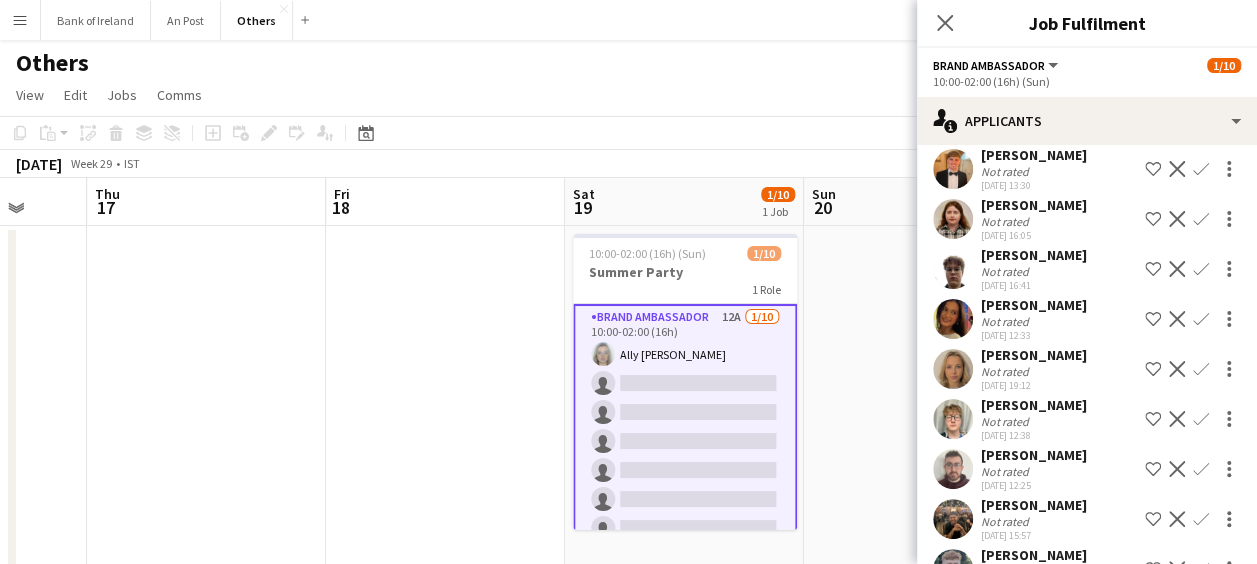 scroll, scrollTop: 144, scrollLeft: 0, axis: vertical 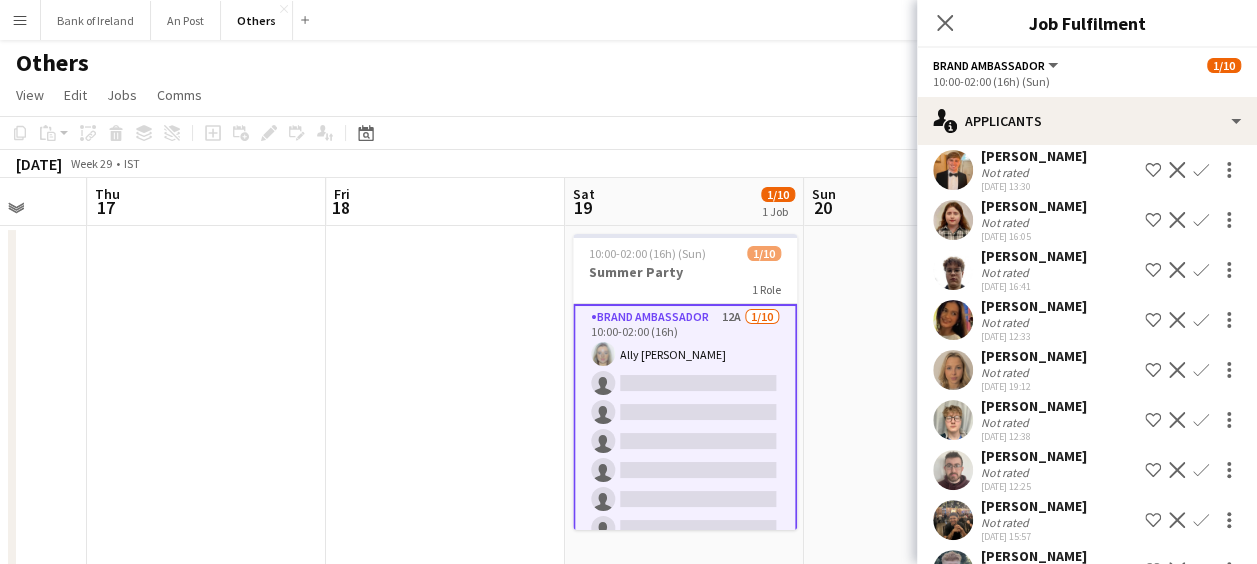 click at bounding box center [953, 220] 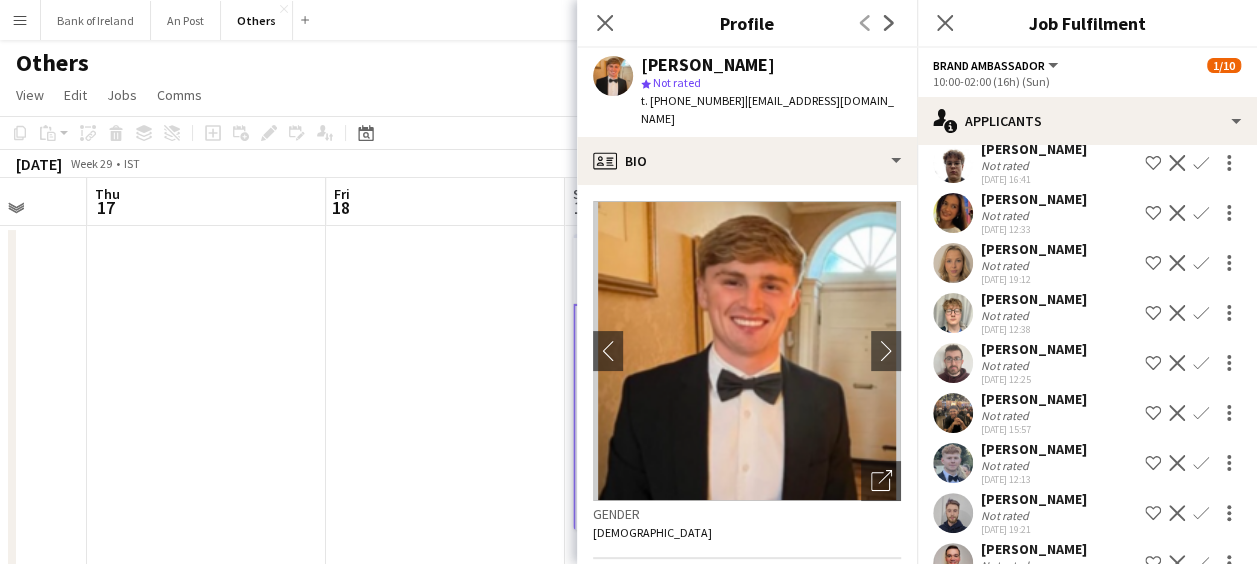 scroll, scrollTop: 292, scrollLeft: 0, axis: vertical 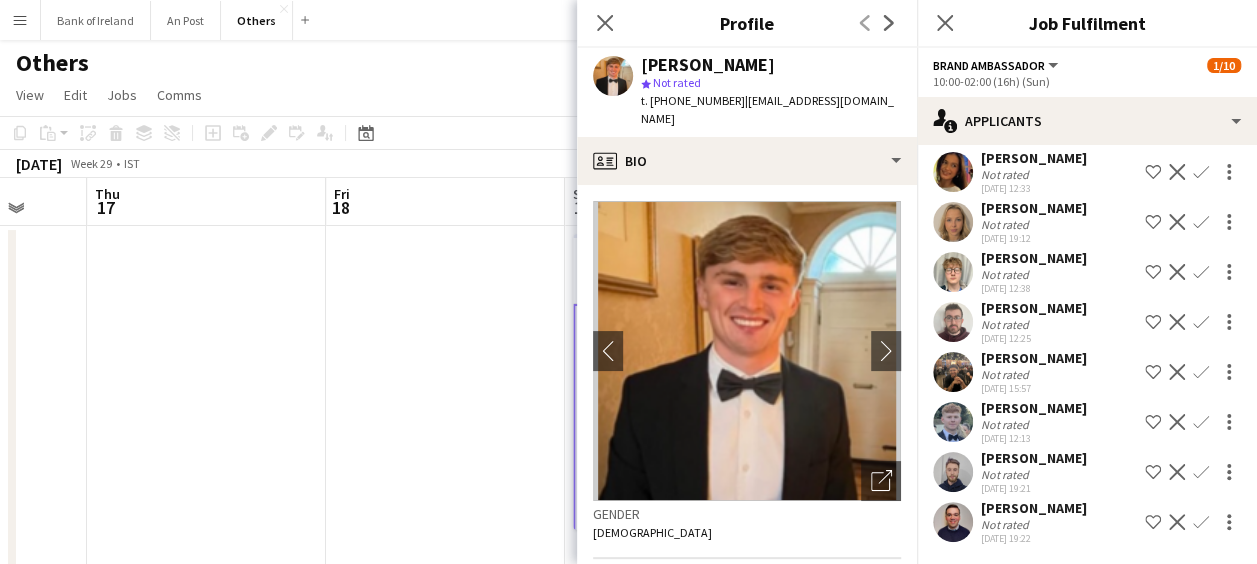 click at bounding box center (953, 472) 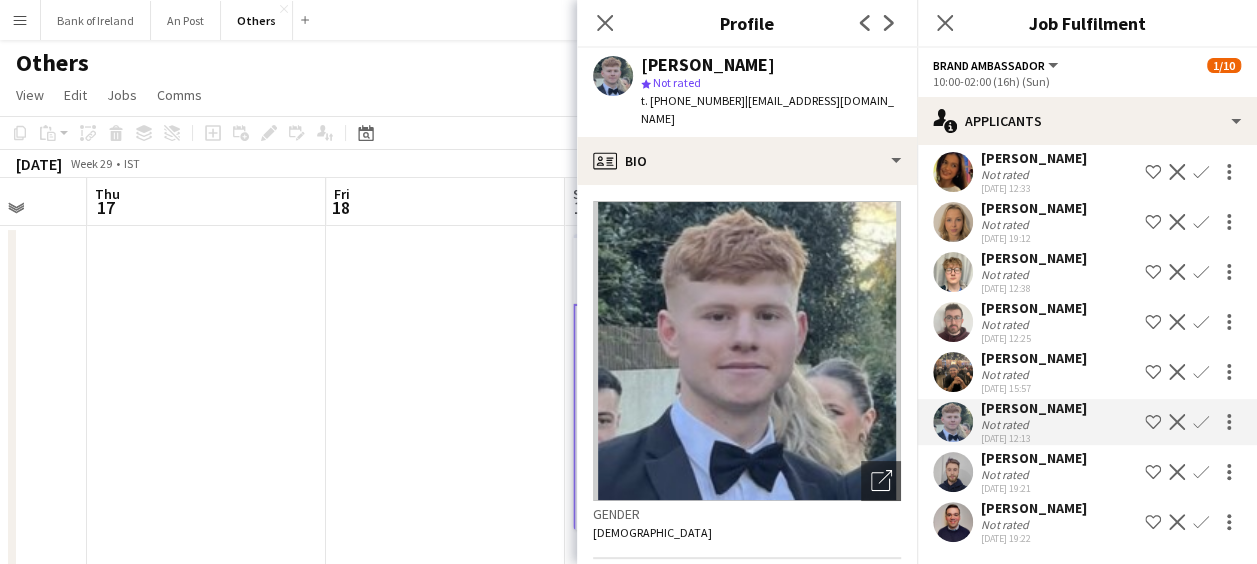 click at bounding box center (953, 422) 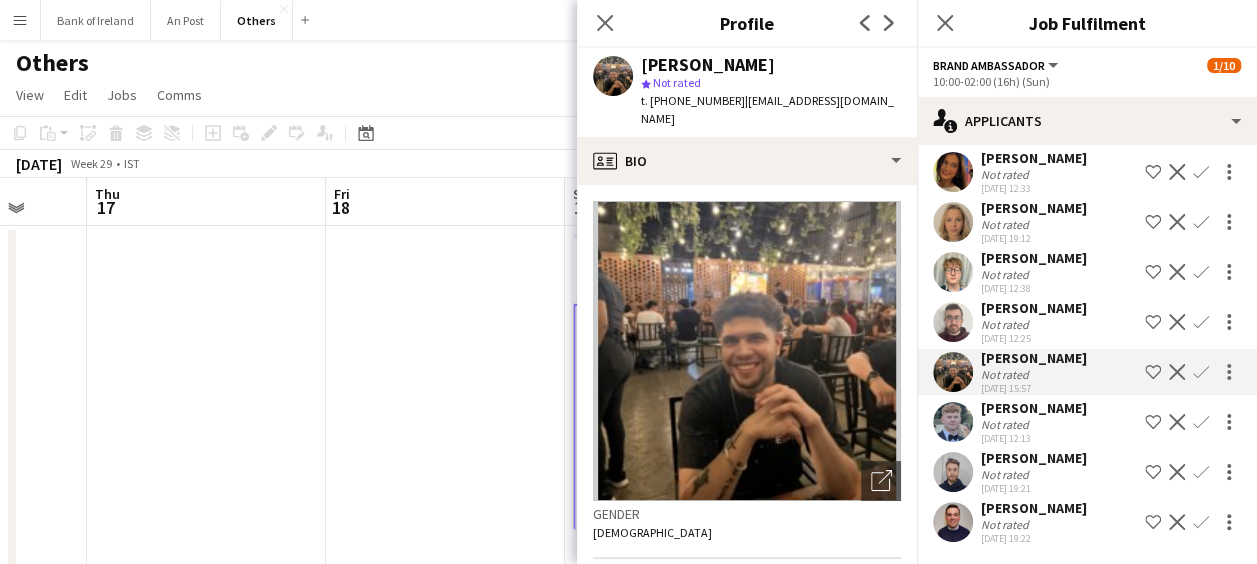 scroll, scrollTop: 40, scrollLeft: 0, axis: vertical 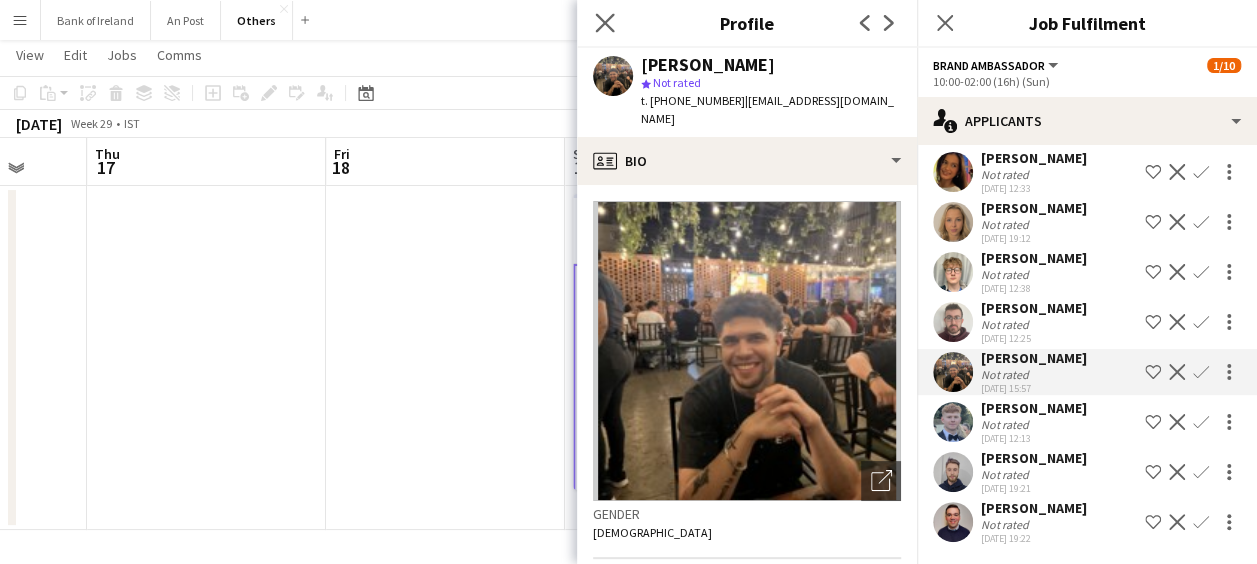 click on "Close pop-in" 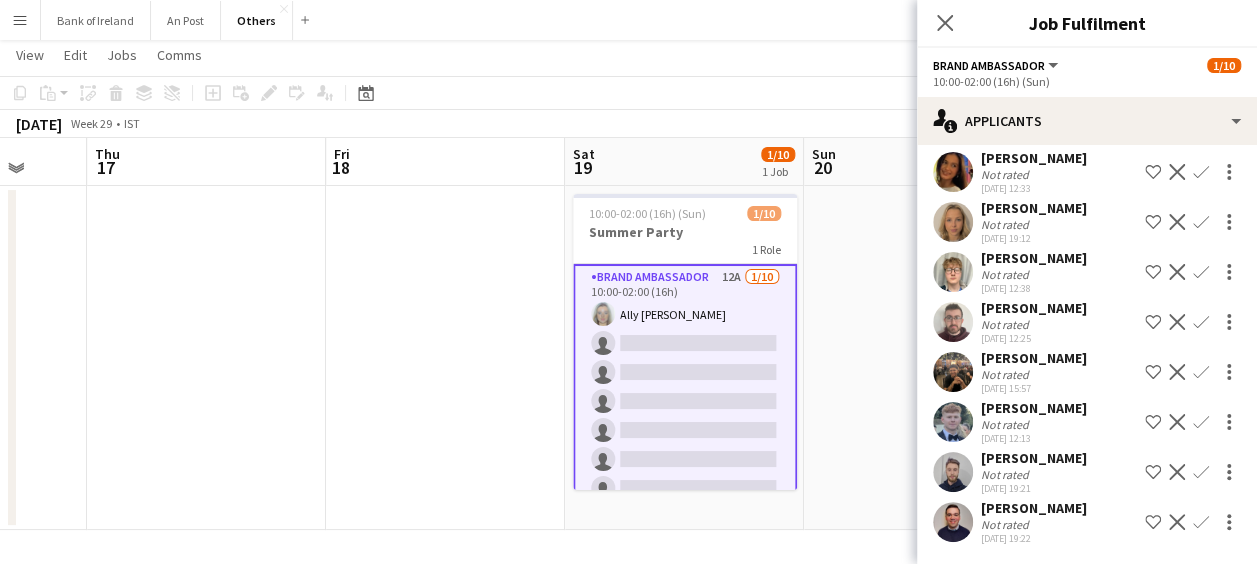 click at bounding box center [953, 222] 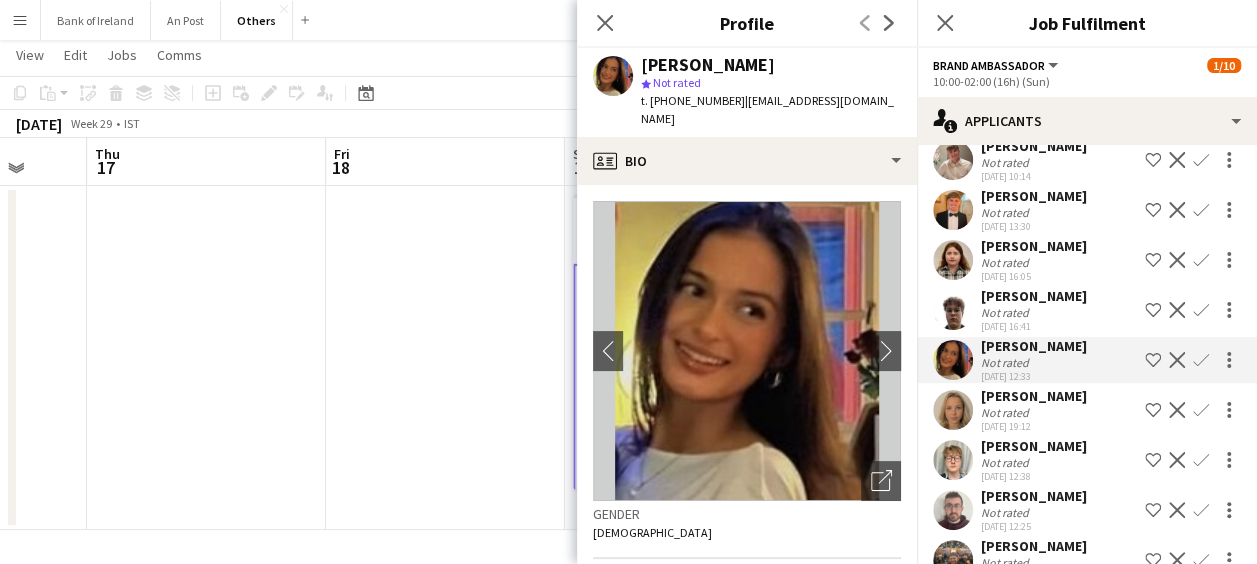 scroll, scrollTop: 102, scrollLeft: 0, axis: vertical 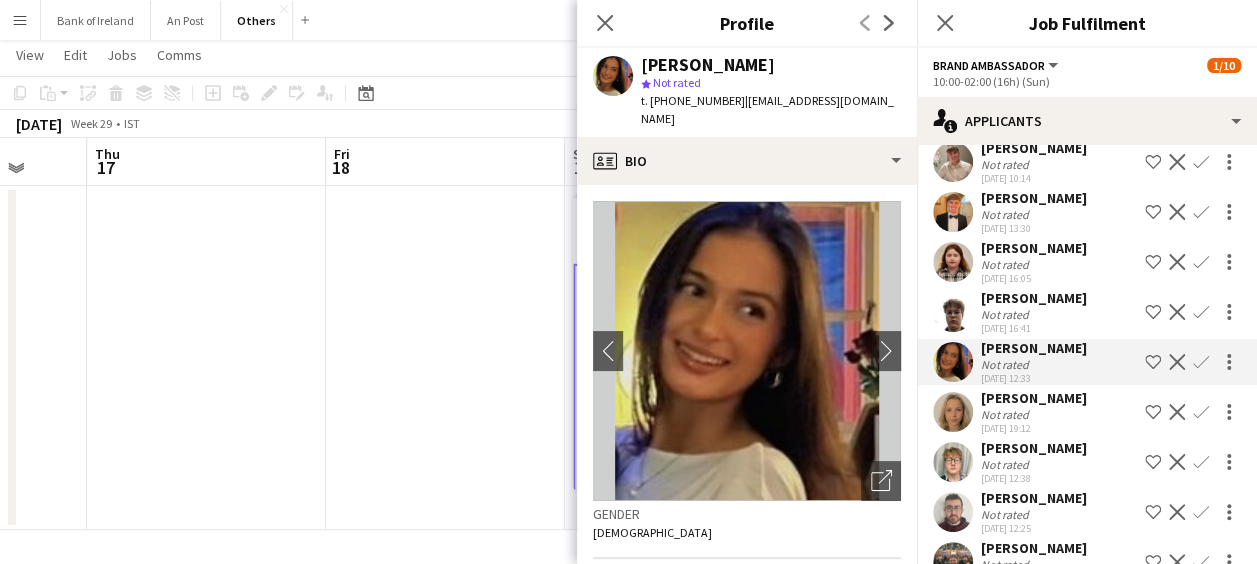 click at bounding box center (953, 462) 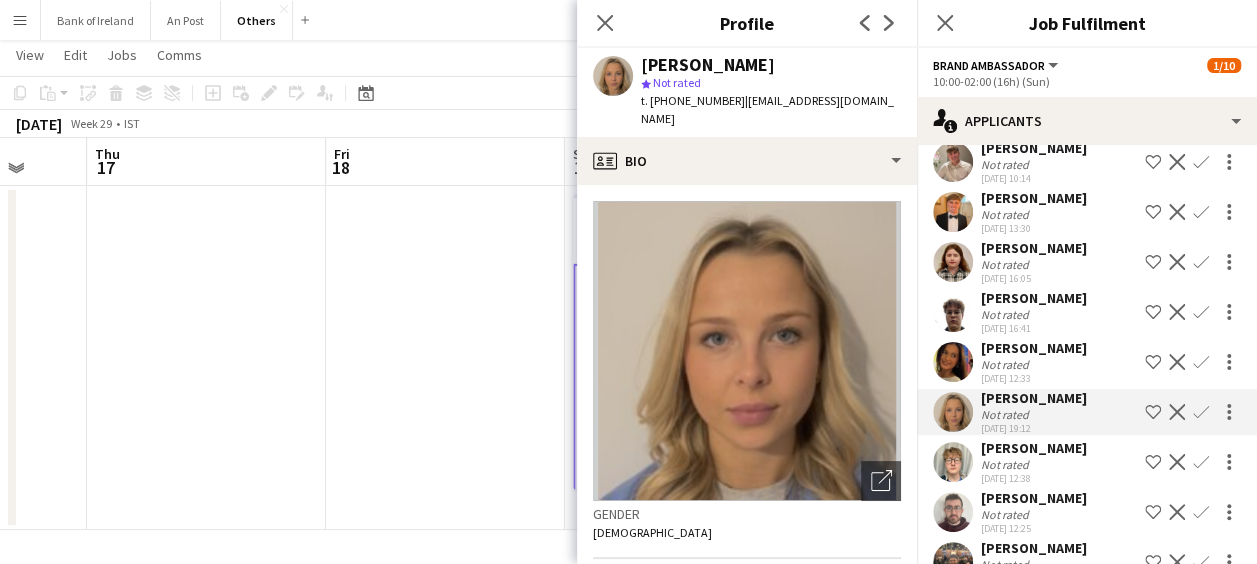 click 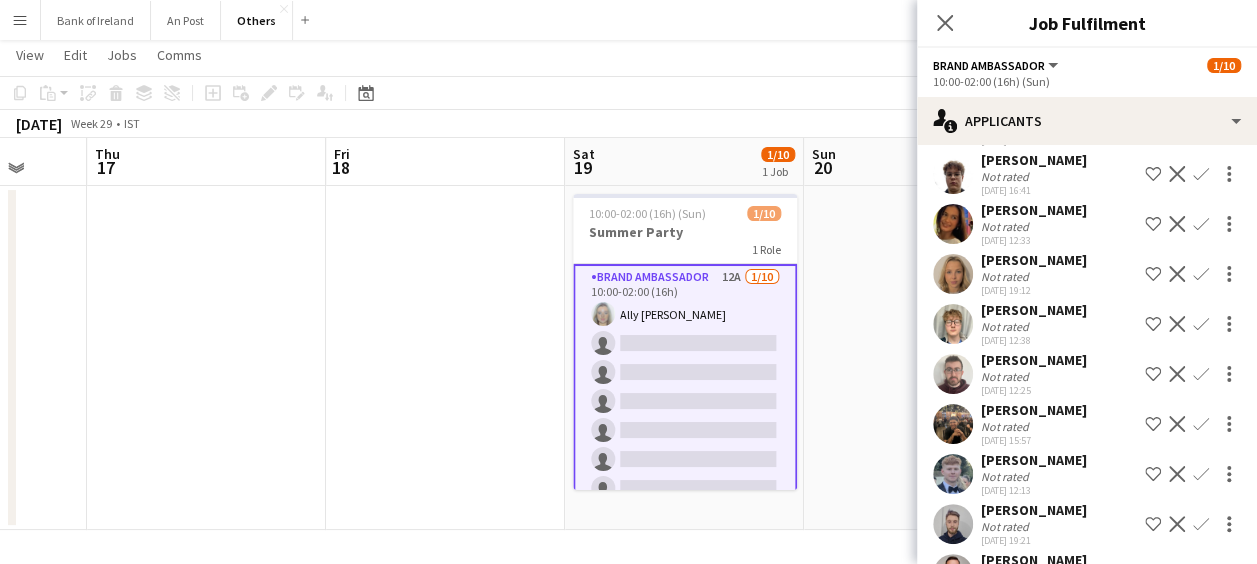 scroll, scrollTop: 292, scrollLeft: 0, axis: vertical 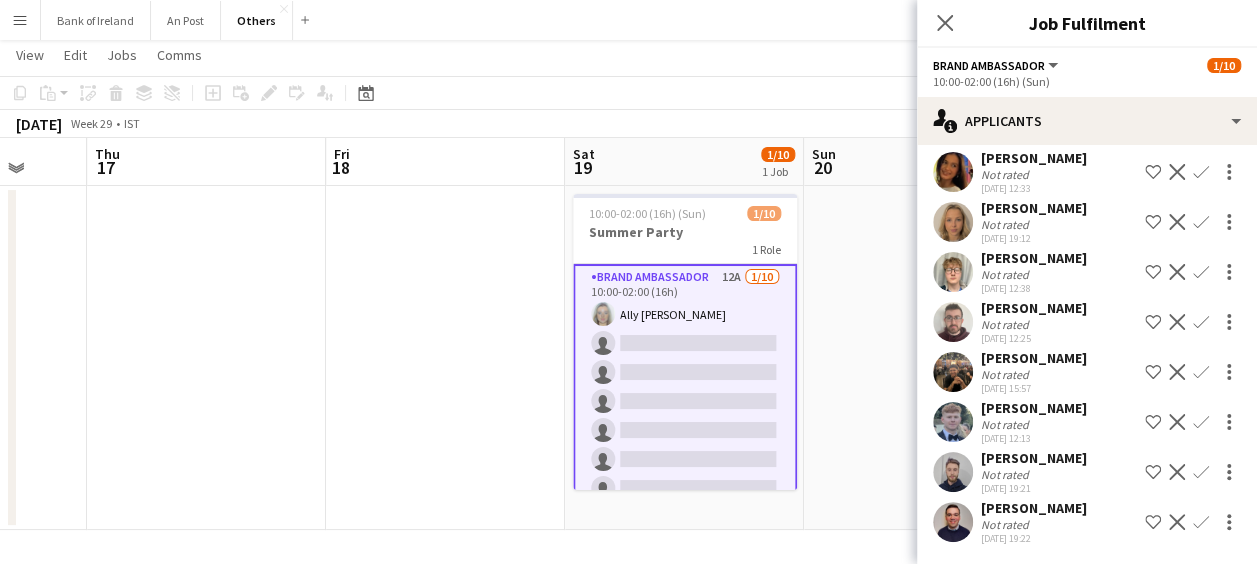 click at bounding box center [953, 372] 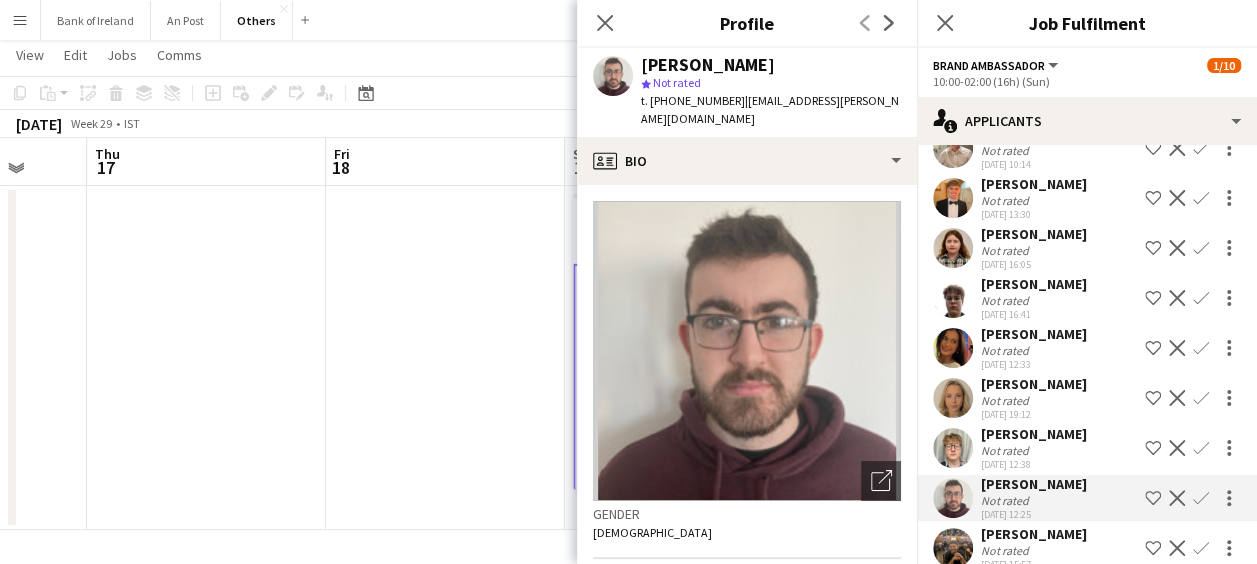 scroll, scrollTop: 116, scrollLeft: 0, axis: vertical 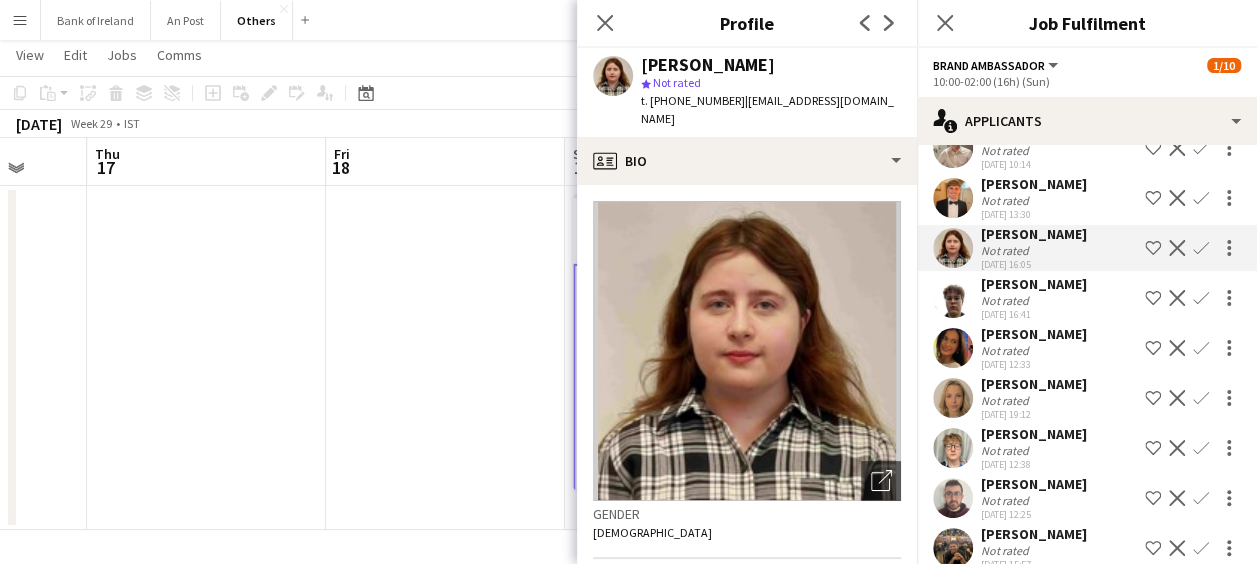 click at bounding box center (953, 348) 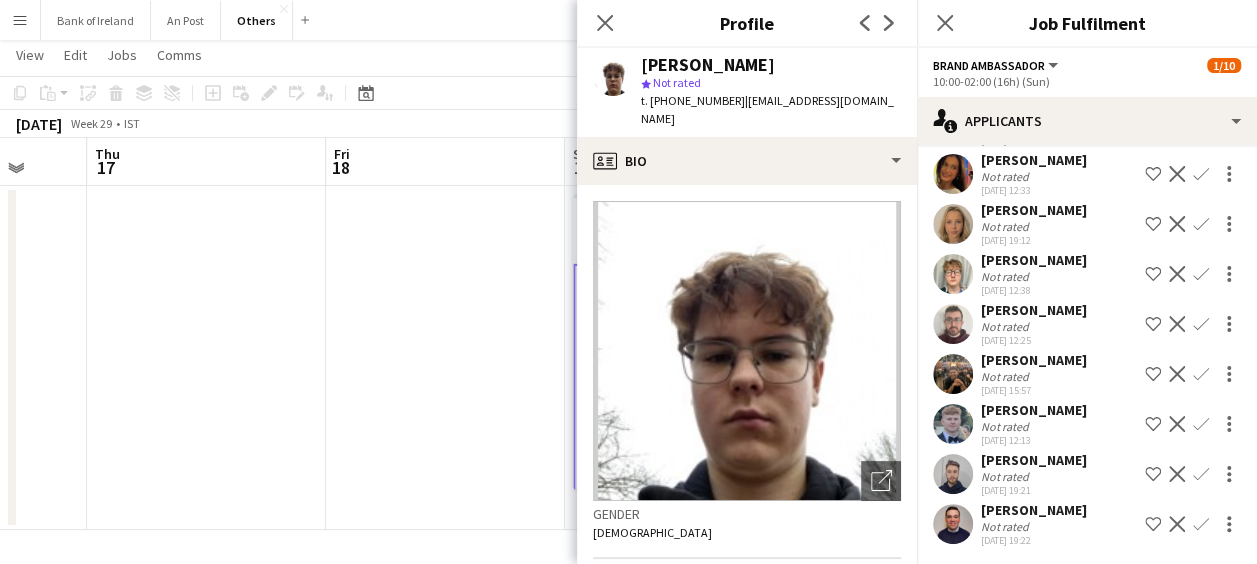 scroll, scrollTop: 292, scrollLeft: 0, axis: vertical 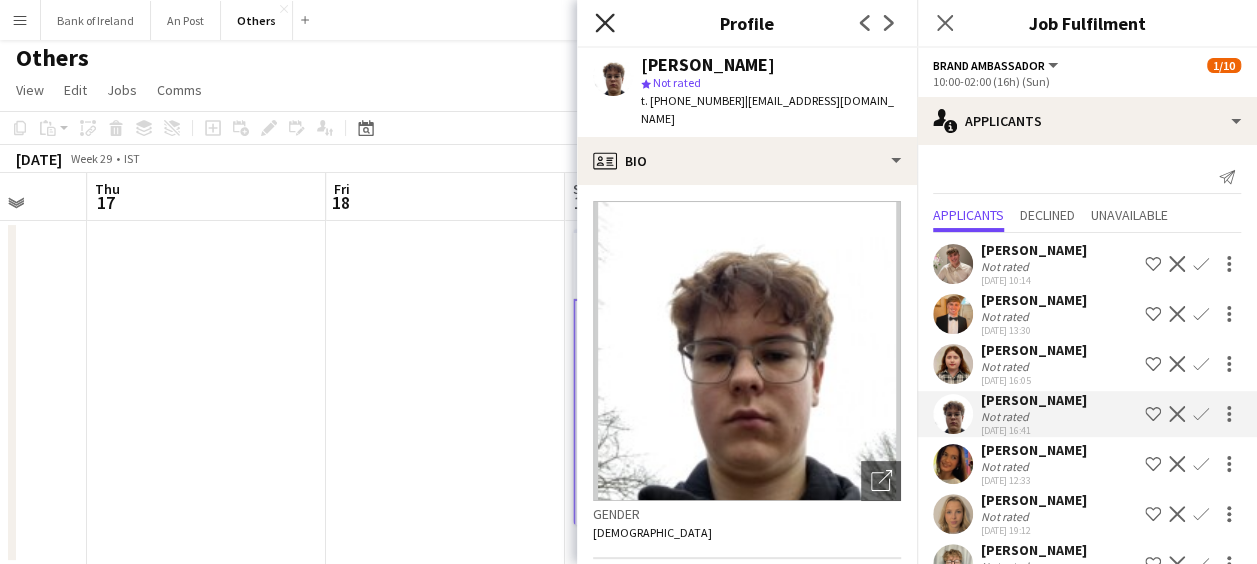 click on "Close pop-in" 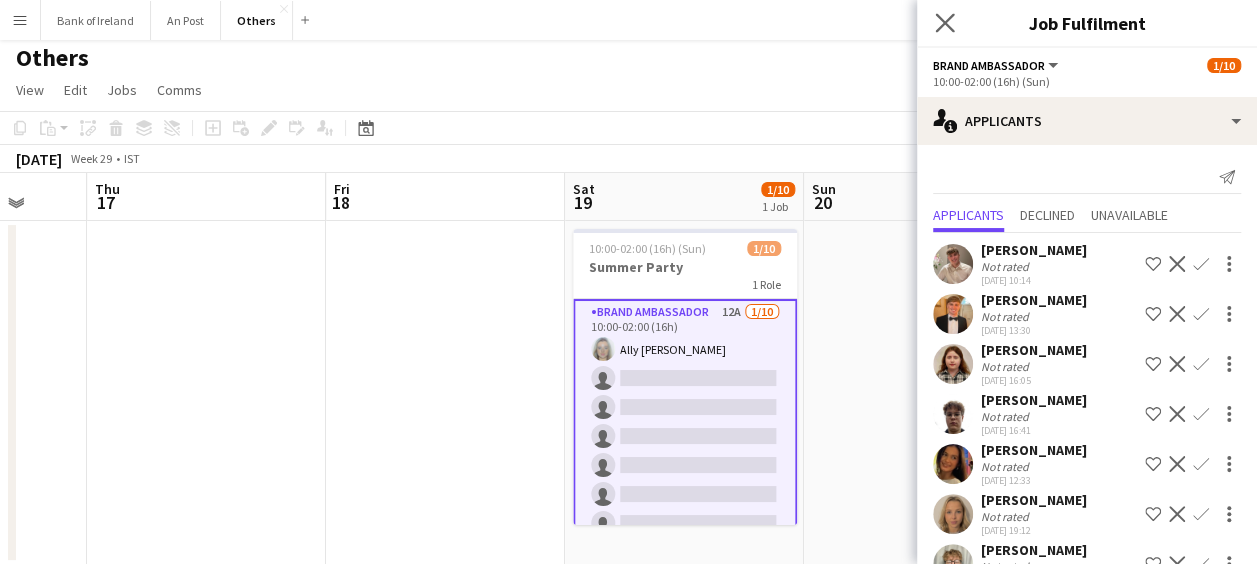 click on "Close pop-in" 